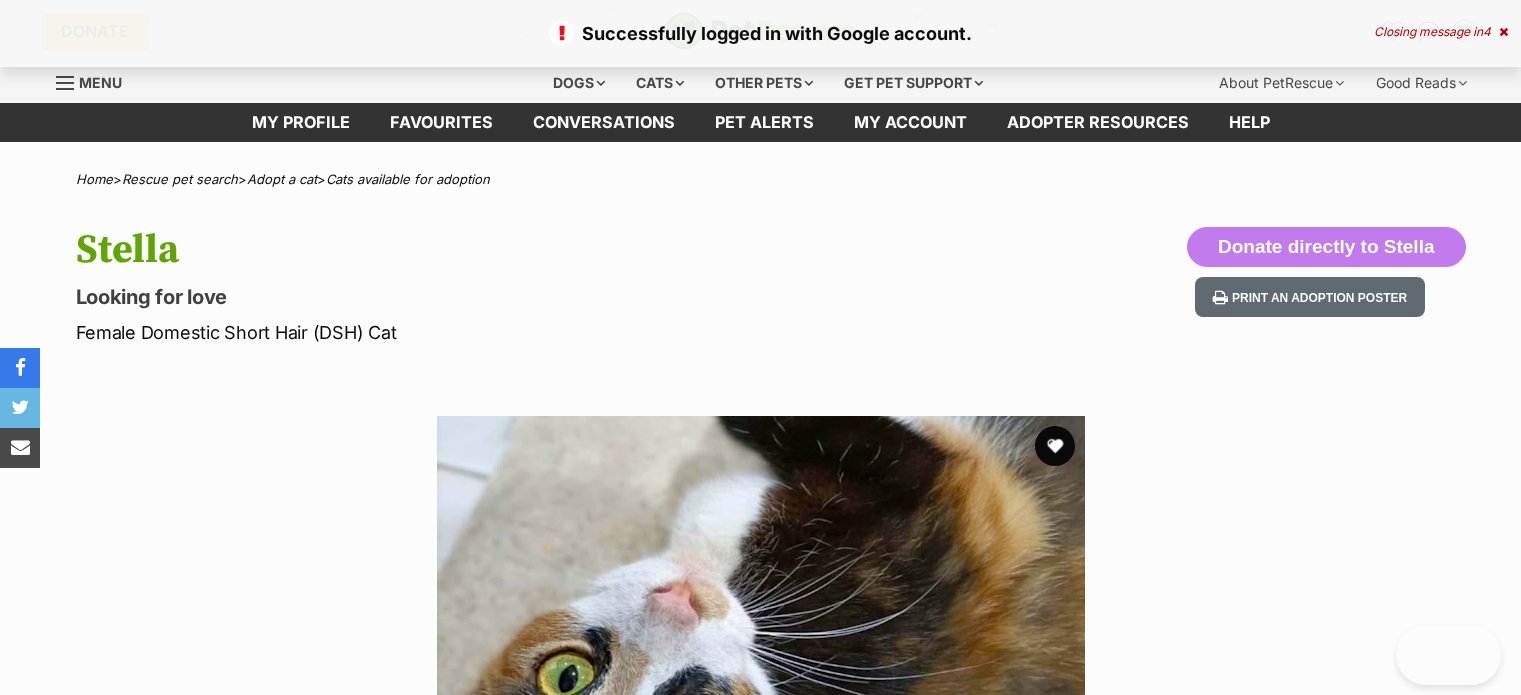scroll, scrollTop: 0, scrollLeft: 0, axis: both 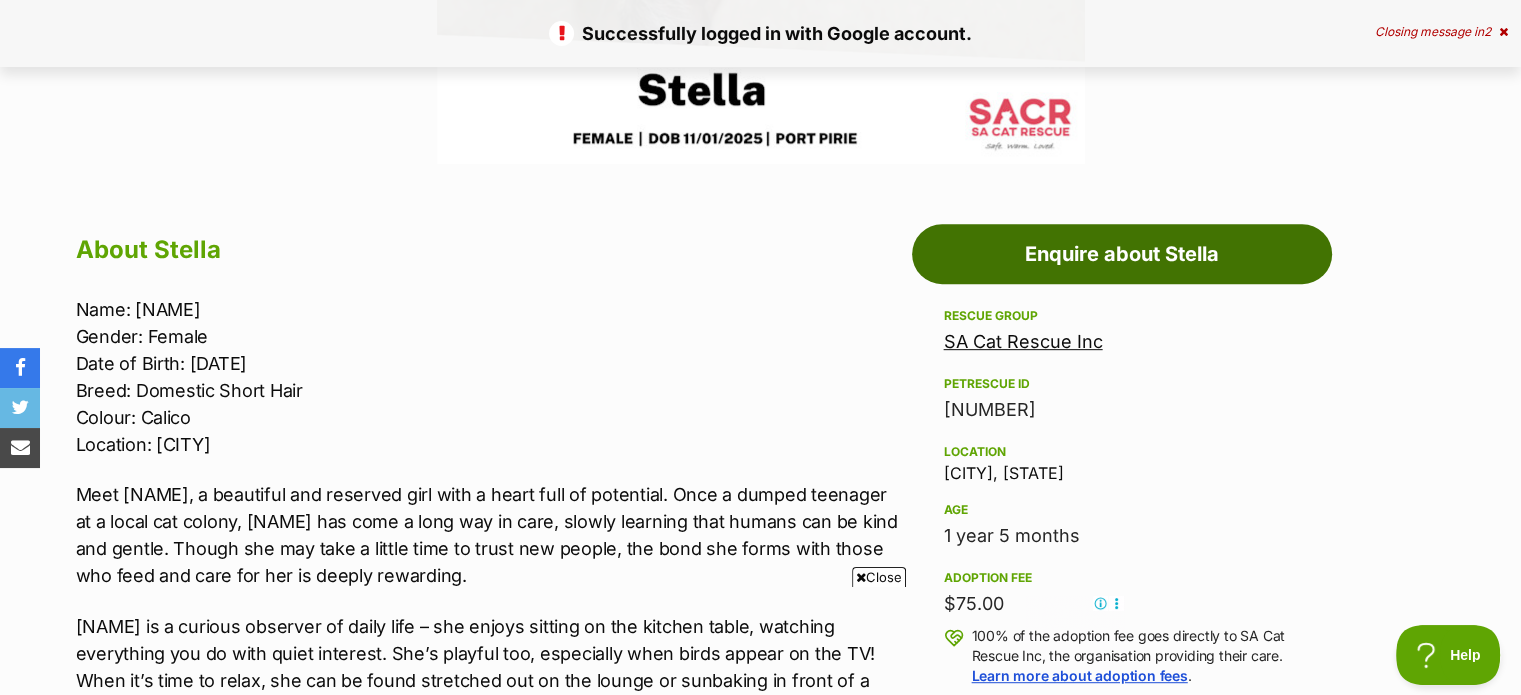 click on "Enquire about Stella" at bounding box center (1122, 254) 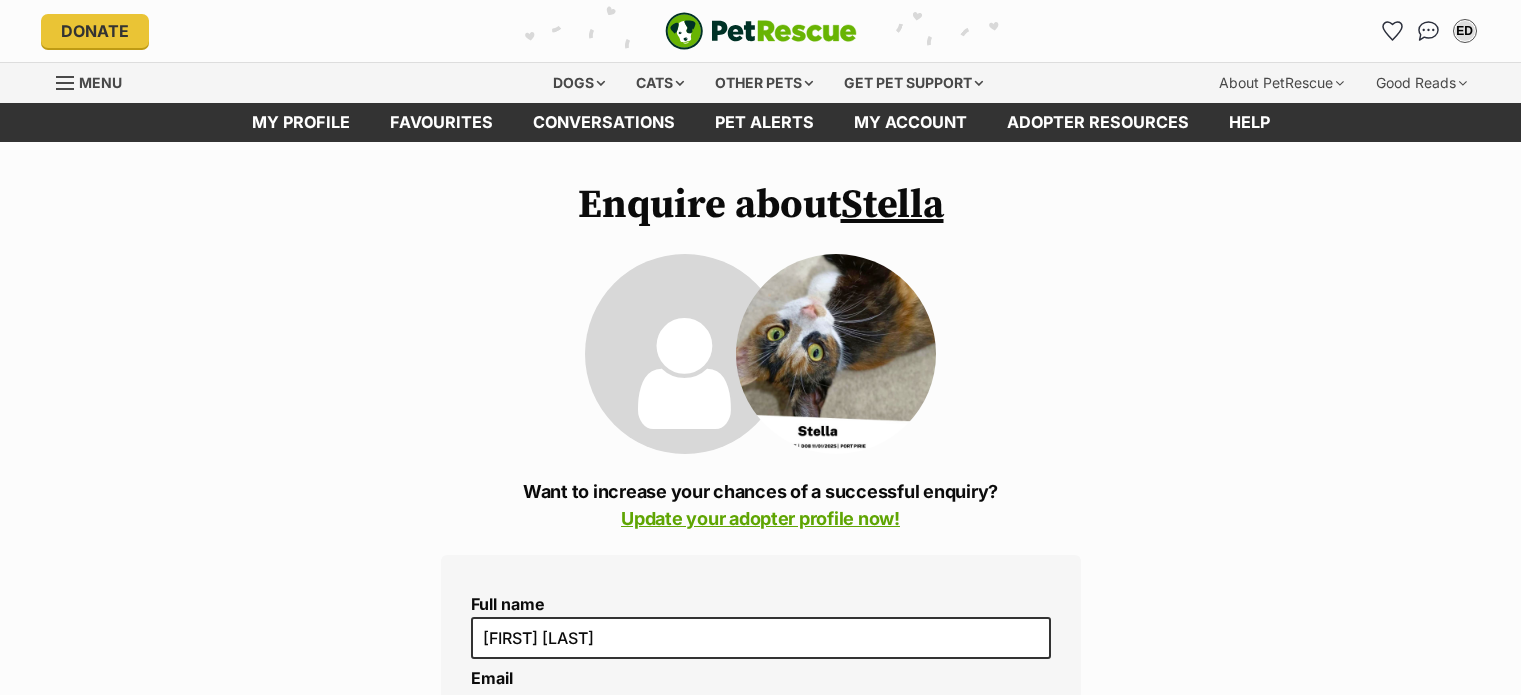 scroll, scrollTop: 0, scrollLeft: 0, axis: both 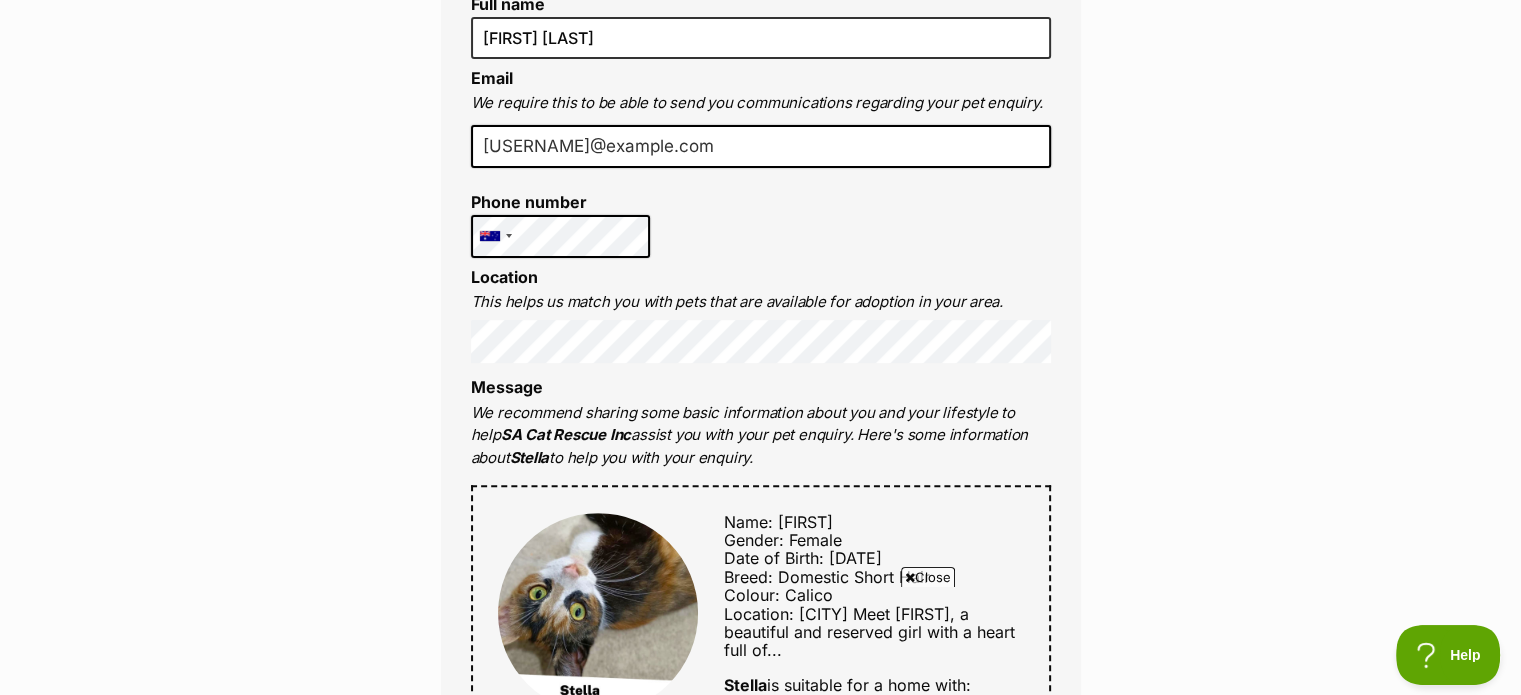 click on "Enquire about  Stella
Want to increase your chances of a successful enquiry?
Update your adopter profile now!
Full name Elise Doering
Email
We require this to be able to send you communications regarding your pet enquiry.
timelisedoering@gmail.com
Phone number United States +1 United Kingdom +44 Afghanistan (‫افغانستان‬‎) +93 Albania (Shqipëri) +355 Algeria (‫الجزائر‬‎) +213 American Samoa +1684 Andorra +376 Angola +244 Anguilla +1264 Antigua and Barbuda +1268 Argentina +54 Armenia (Հայաստան) +374 Aruba +297 Australia +61 Austria (Österreich) +43 Azerbaijan (Azərbaycan) +994 Bahamas +1242 Bahrain (‫البحرين‬‎) +973 Bangladesh (বাংলাদেশ) +880 Barbados +1246 Belarus (Беларусь) +375 Belgium (België) +32 Belize +501 Benin (Bénin) +229 Bermuda +1441 Bhutan (འབྲུག) +975 Bolivia +591 Bosnia and Herzegovina (Босна и Херцеговина) +387 Botswana +267 Brazil (Brasil) +55" at bounding box center (760, 905) 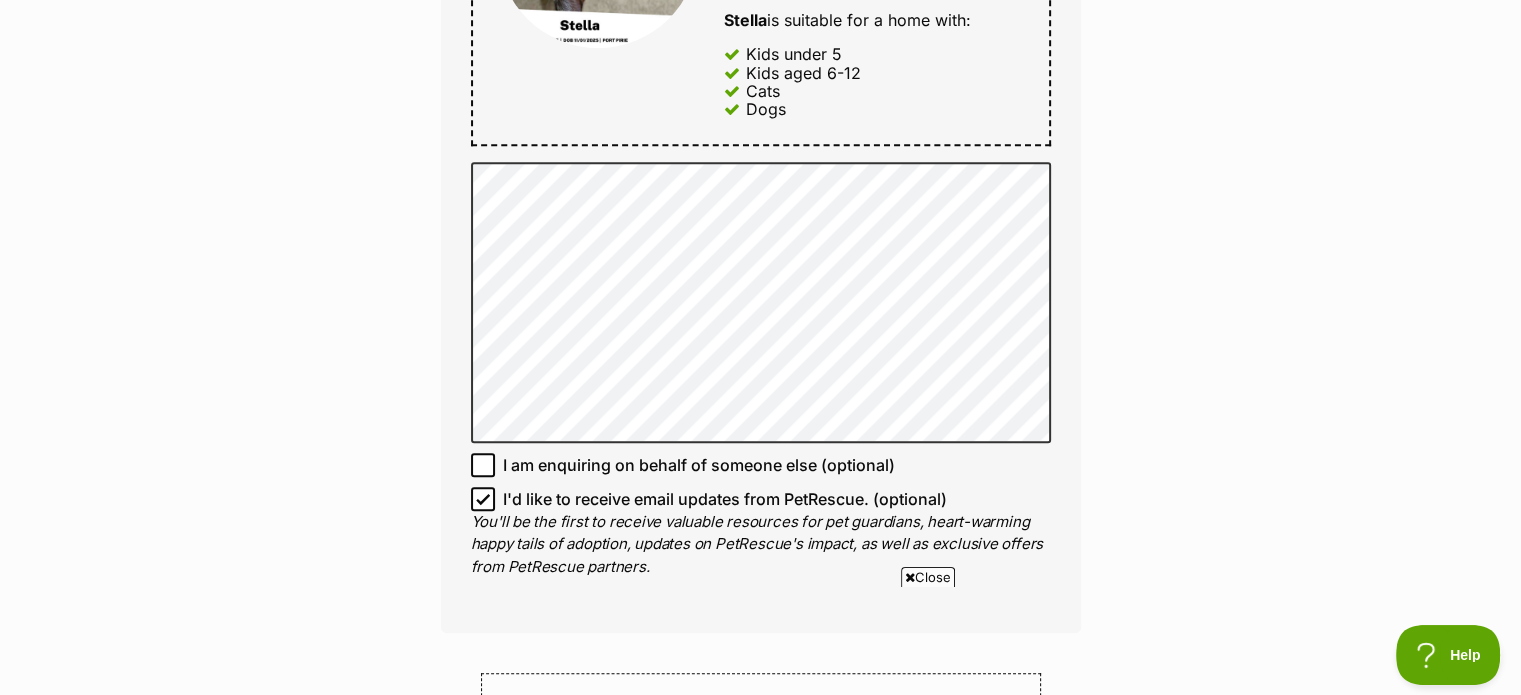 scroll, scrollTop: 1300, scrollLeft: 0, axis: vertical 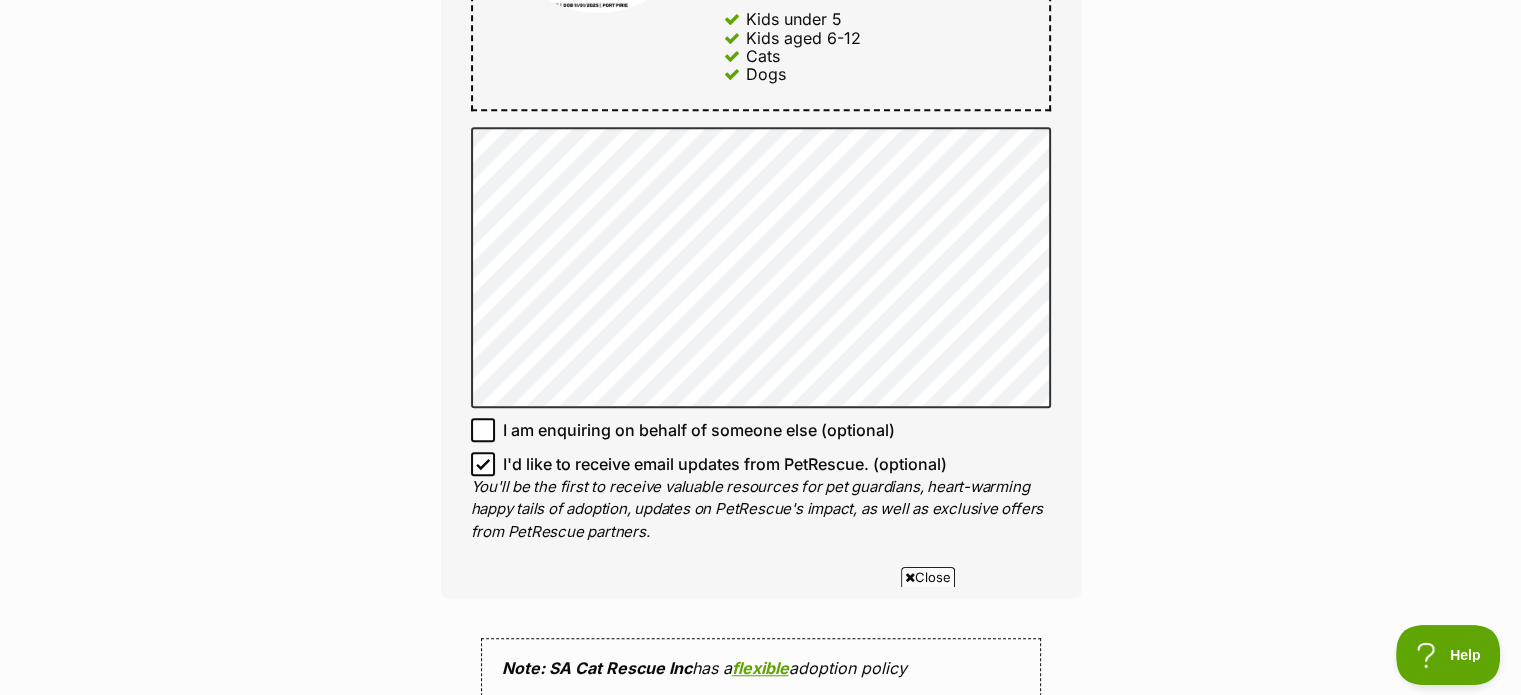 click 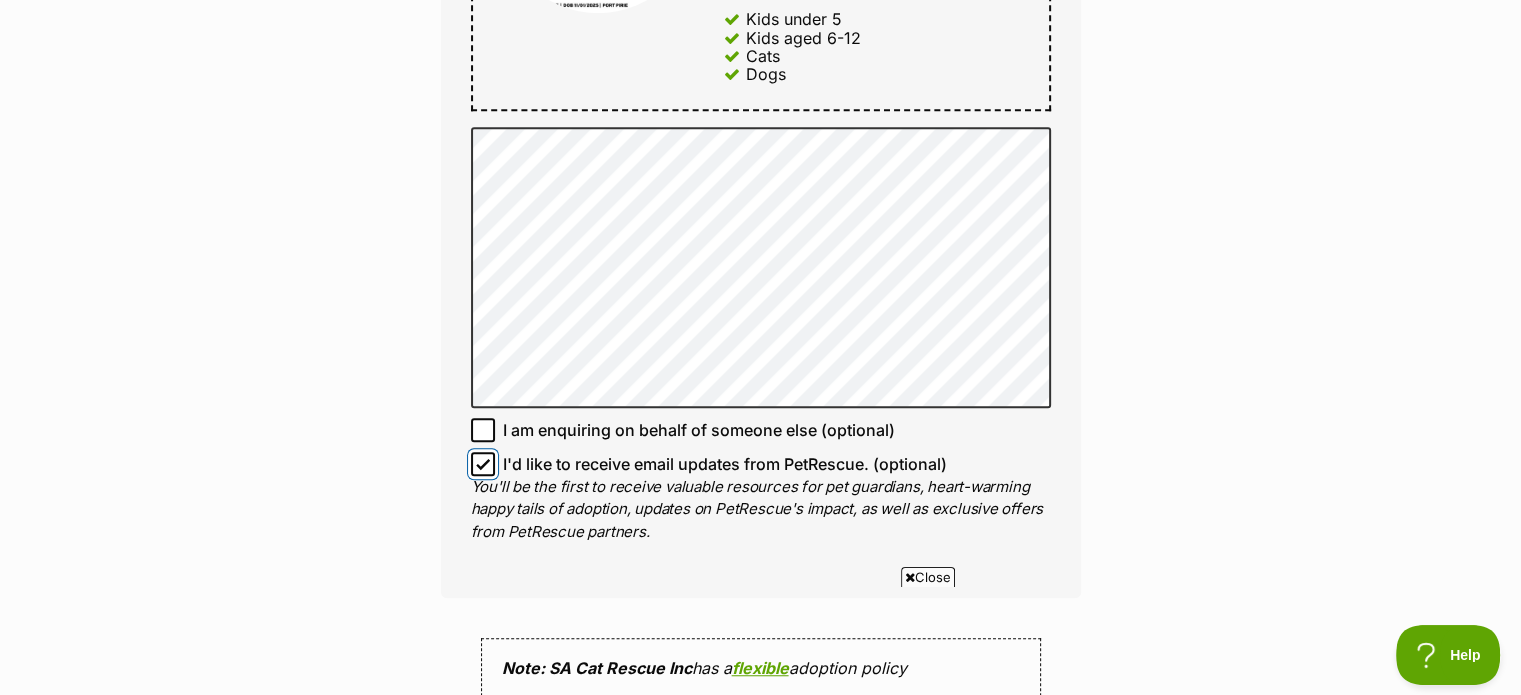 click on "I'd like to receive email updates from PetRescue. (optional)" at bounding box center [483, 464] 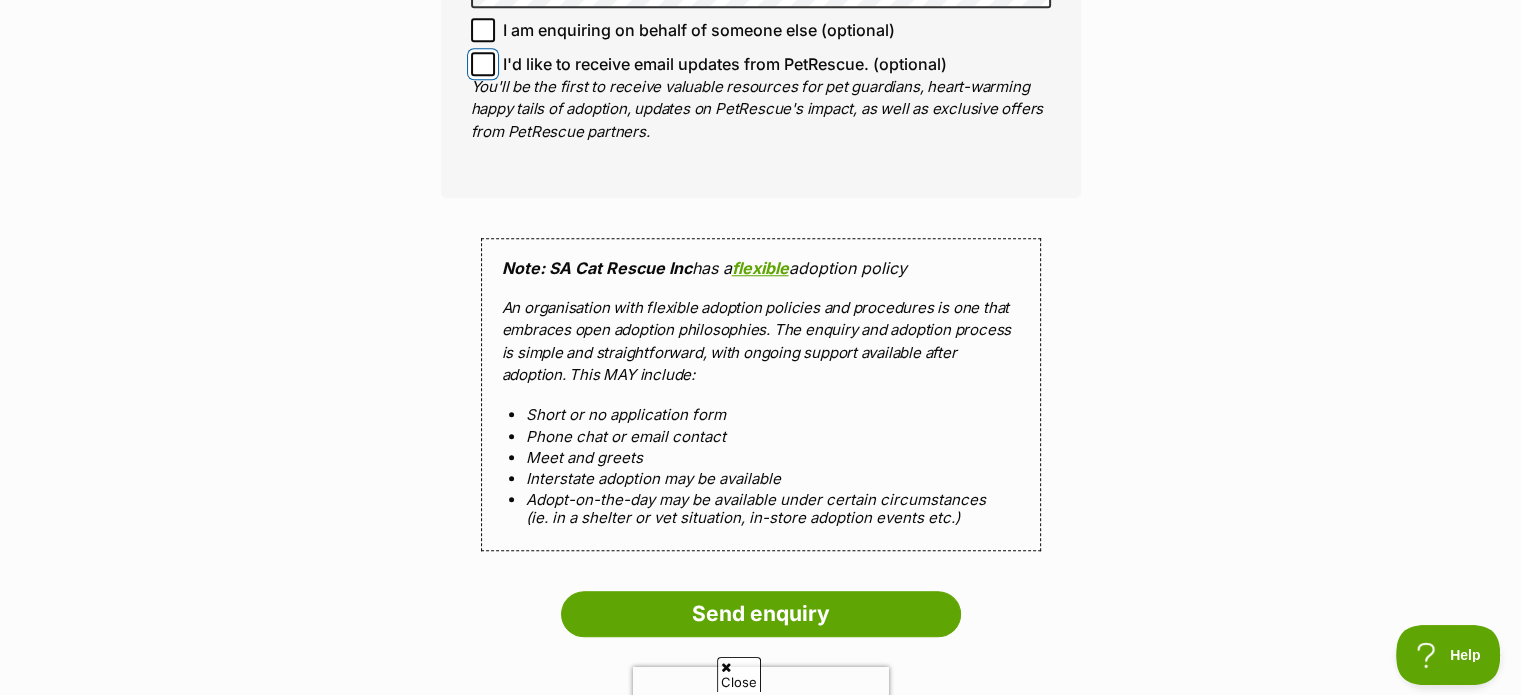 scroll, scrollTop: 1200, scrollLeft: 0, axis: vertical 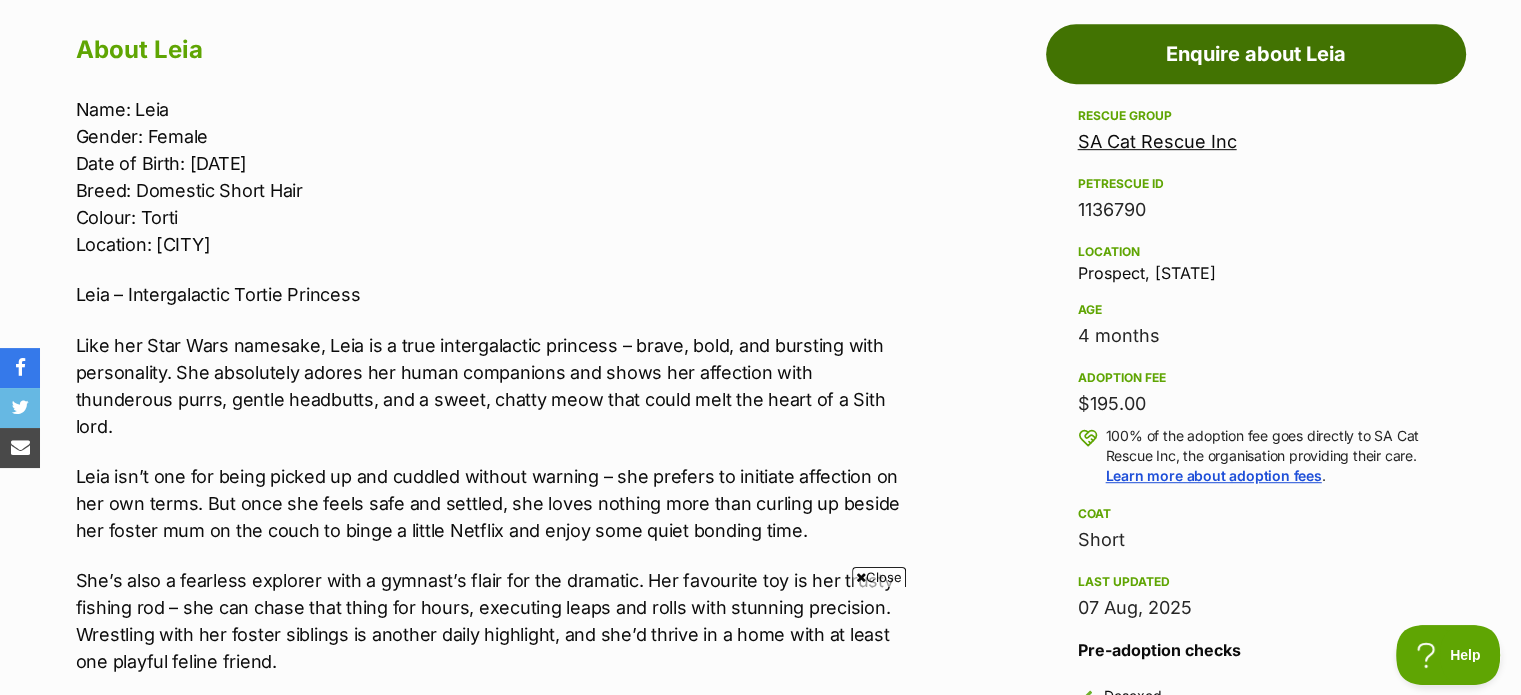 click on "Enquire about Leia" at bounding box center (1256, 54) 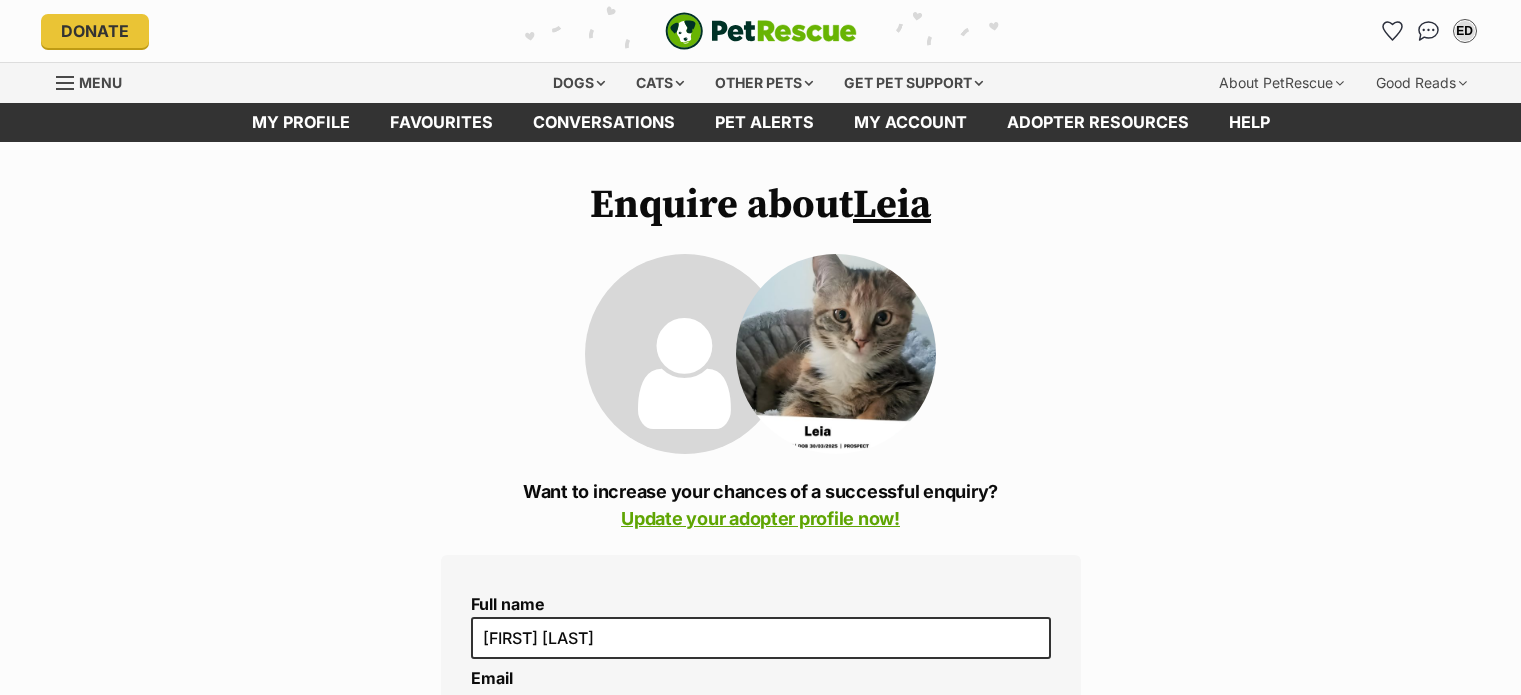 scroll, scrollTop: 0, scrollLeft: 0, axis: both 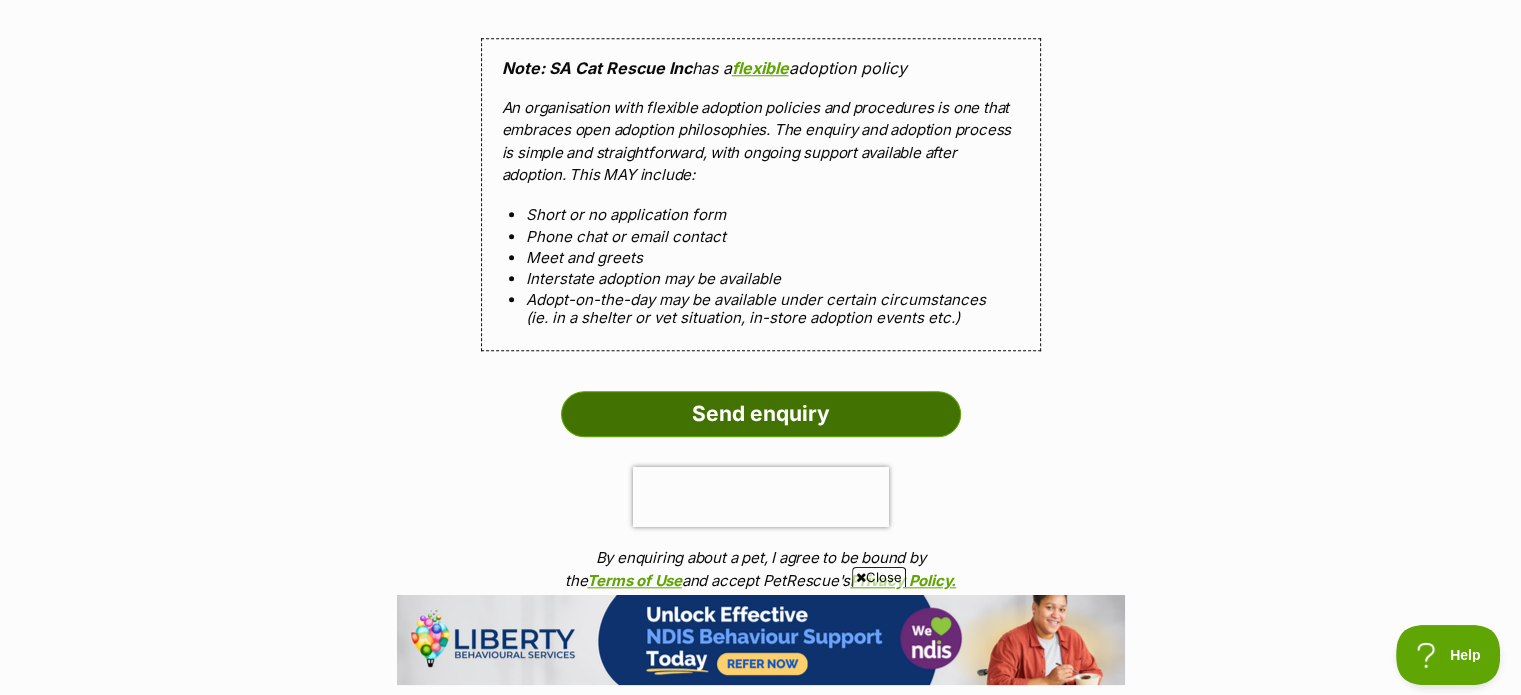 click on "Send enquiry" at bounding box center [761, 414] 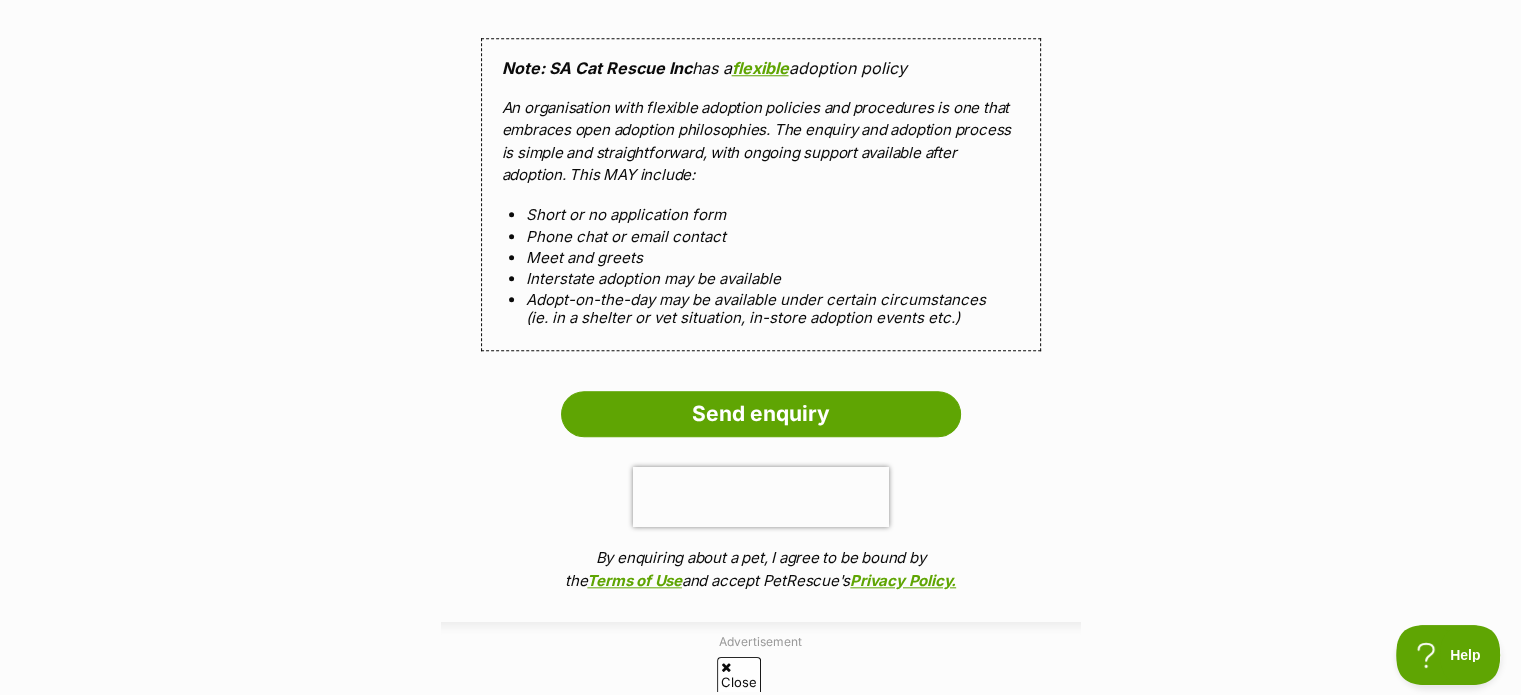 scroll, scrollTop: 0, scrollLeft: 0, axis: both 